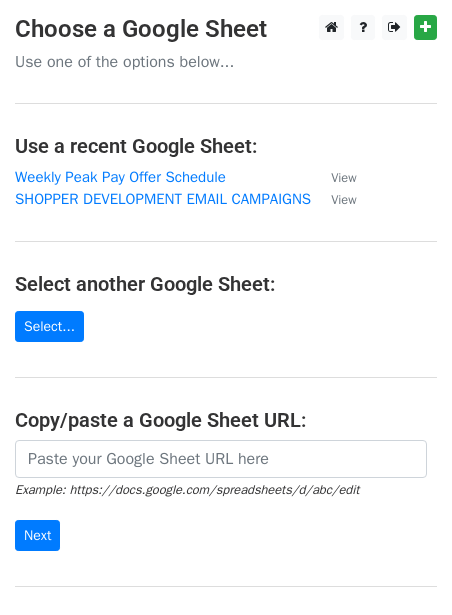 scroll, scrollTop: 0, scrollLeft: 0, axis: both 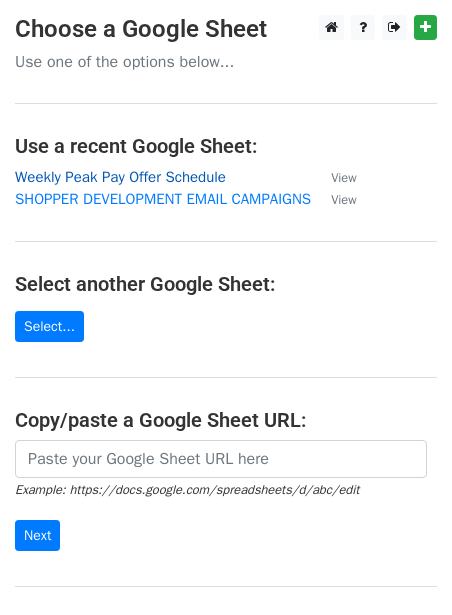 click on "Weekly Peak Pay Offer Schedule" at bounding box center [120, 177] 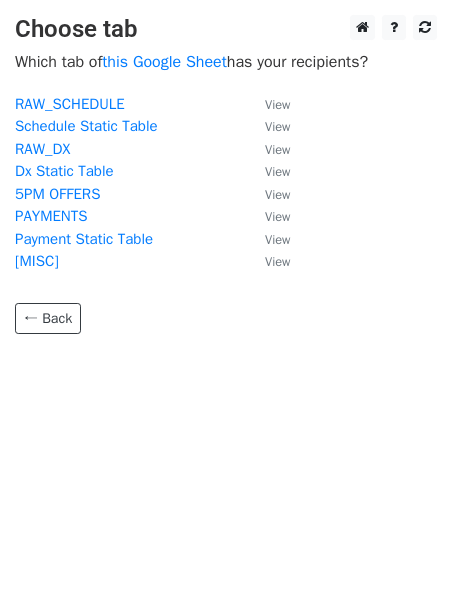 scroll, scrollTop: 0, scrollLeft: 0, axis: both 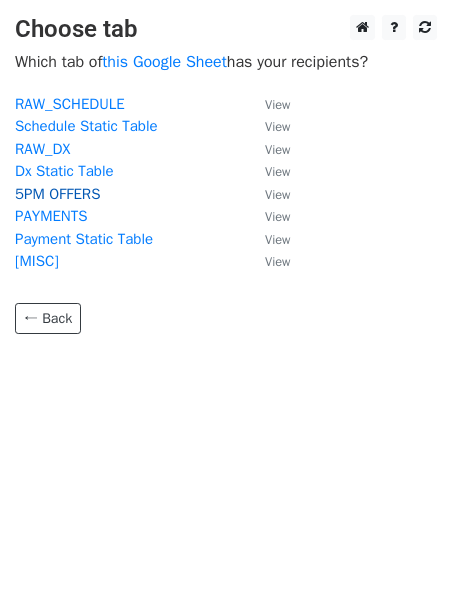 click on "5PM OFFERS" at bounding box center (57, 194) 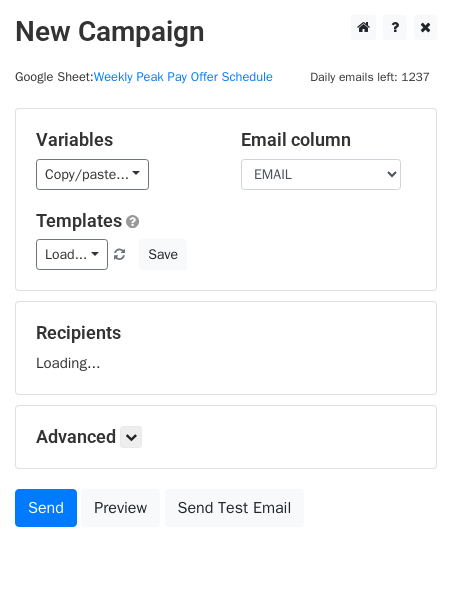 scroll, scrollTop: 0, scrollLeft: 0, axis: both 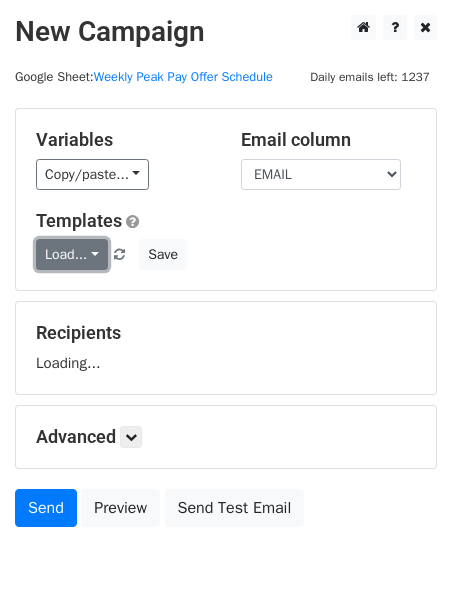 click on "Load..." at bounding box center [72, 254] 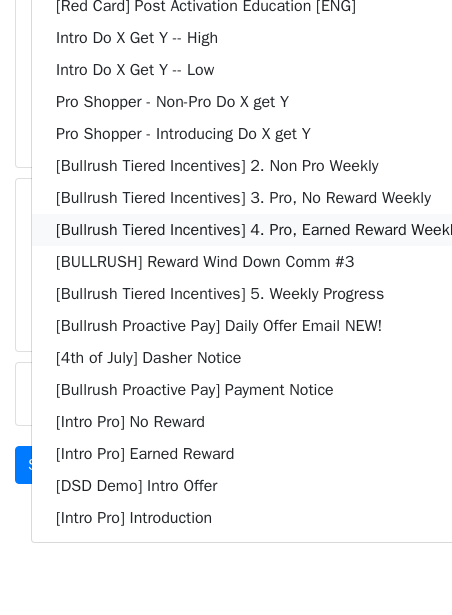 scroll, scrollTop: 162, scrollLeft: 0, axis: vertical 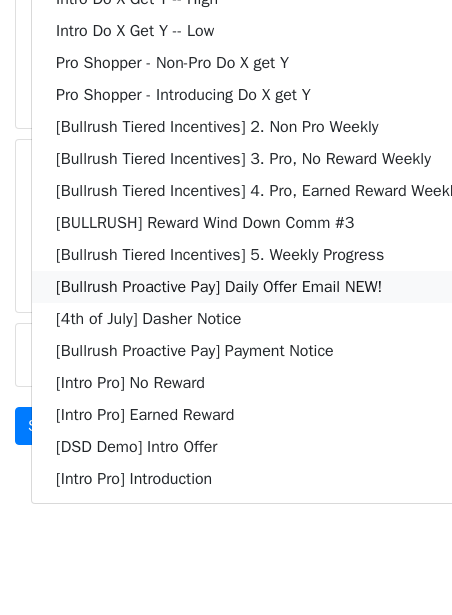 click on "[Bullrush Proactive Pay] Daily Offer Email NEW!" at bounding box center (258, 287) 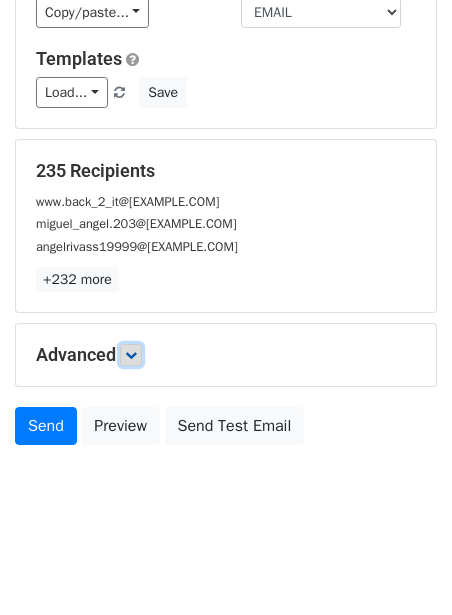 click at bounding box center [131, 355] 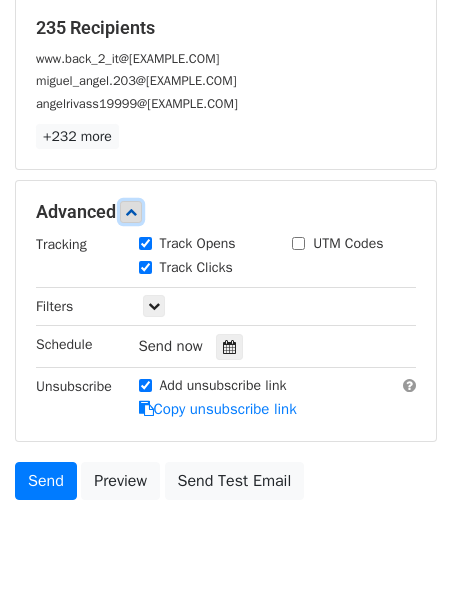 scroll, scrollTop: 357, scrollLeft: 0, axis: vertical 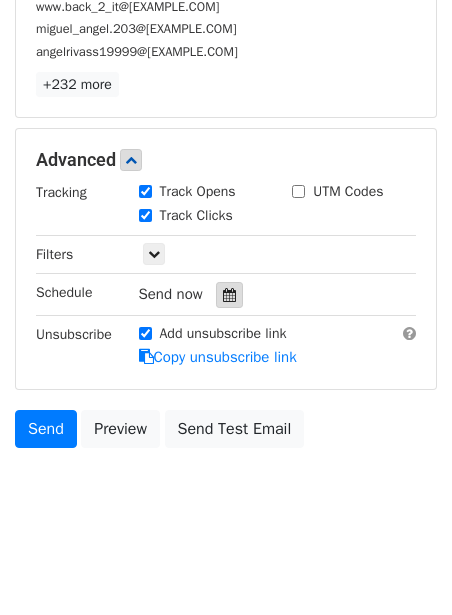 click at bounding box center [229, 295] 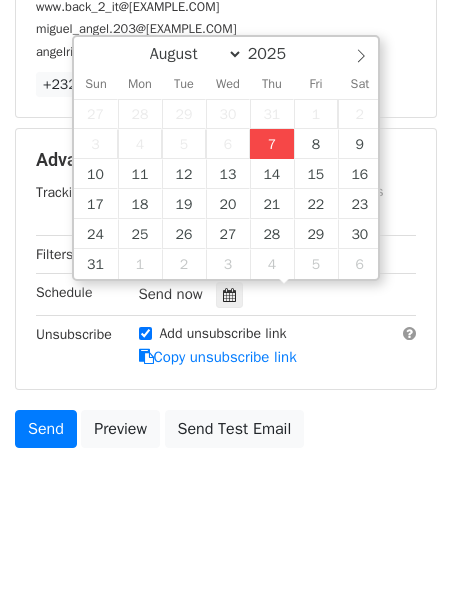 type on "2025-08-07 12:00" 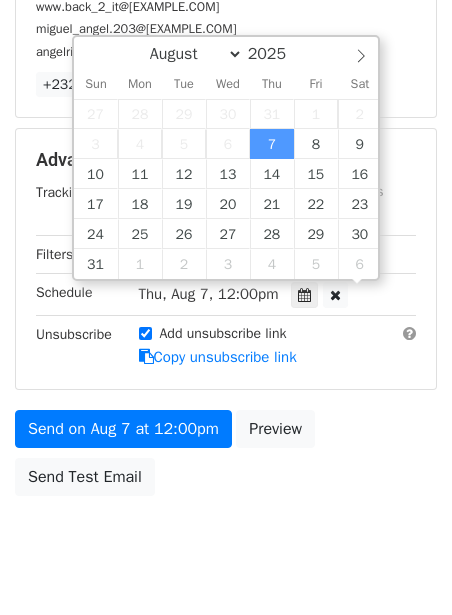 scroll, scrollTop: 1, scrollLeft: 0, axis: vertical 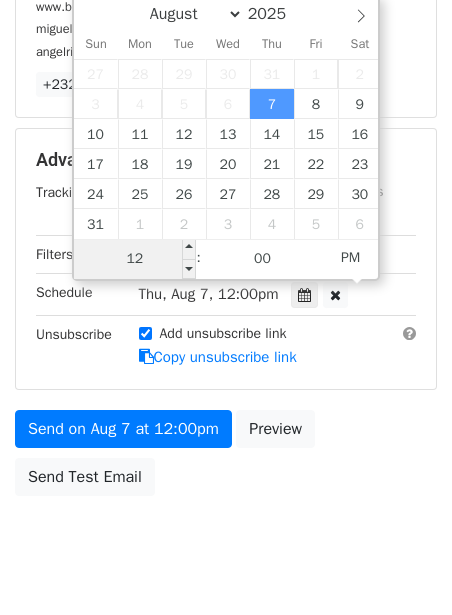 type on "2" 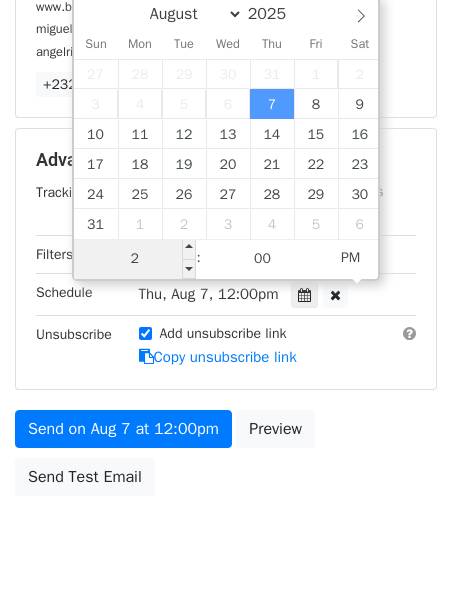 type on "2025-08-07 14:00" 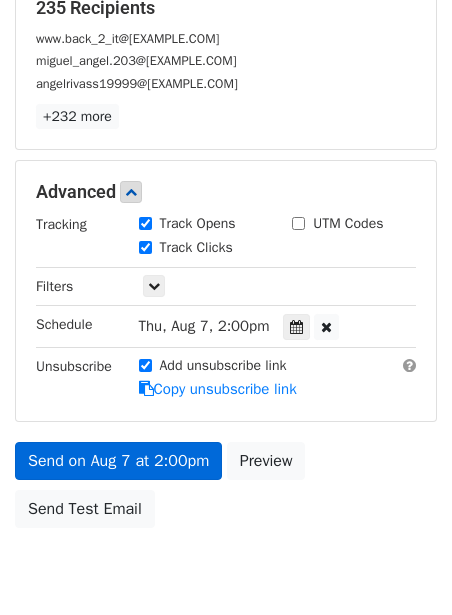 scroll, scrollTop: 357, scrollLeft: 0, axis: vertical 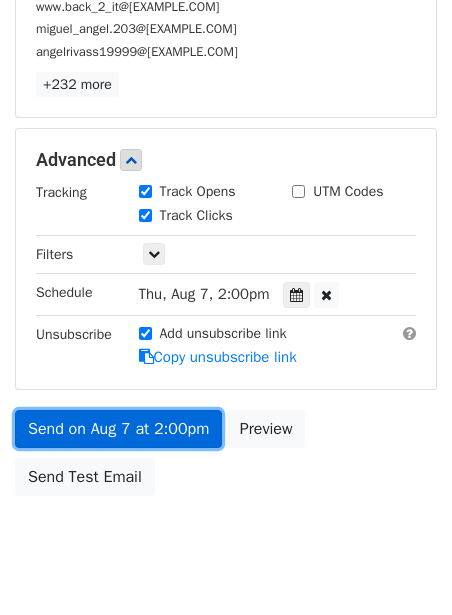 click on "Send on Aug 7 at 2:00pm" at bounding box center (118, 429) 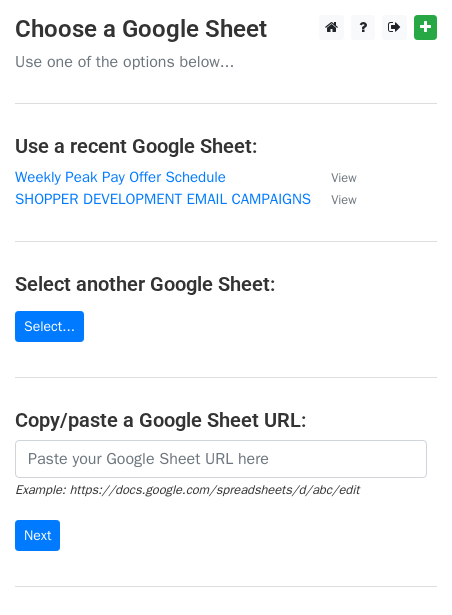 scroll, scrollTop: 0, scrollLeft: 0, axis: both 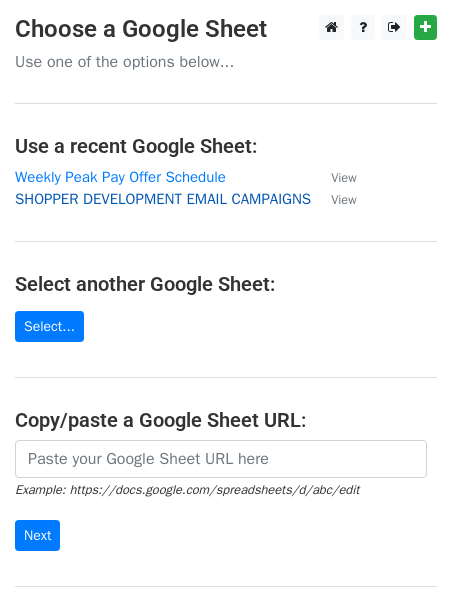 click on "SHOPPER DEVELOPMENT EMAIL CAMPAIGNS" at bounding box center [163, 199] 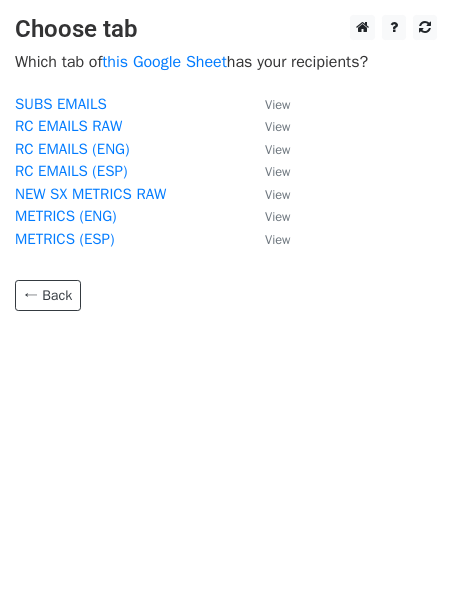 scroll, scrollTop: 0, scrollLeft: 0, axis: both 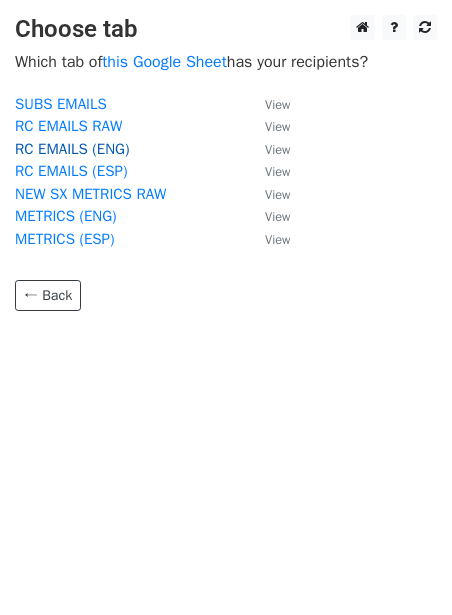 click on "RC EMAILS (ENG)" at bounding box center (72, 149) 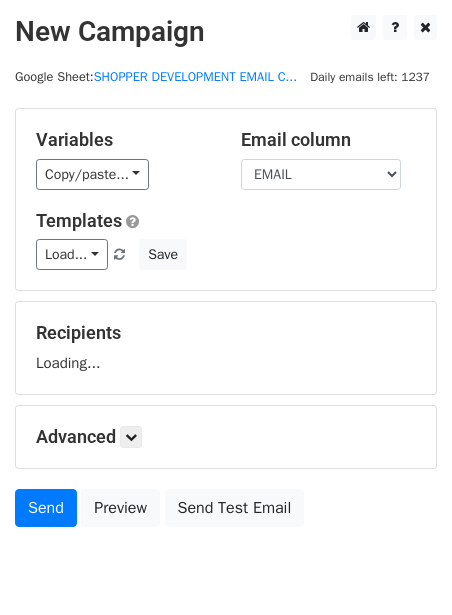 scroll, scrollTop: 0, scrollLeft: 0, axis: both 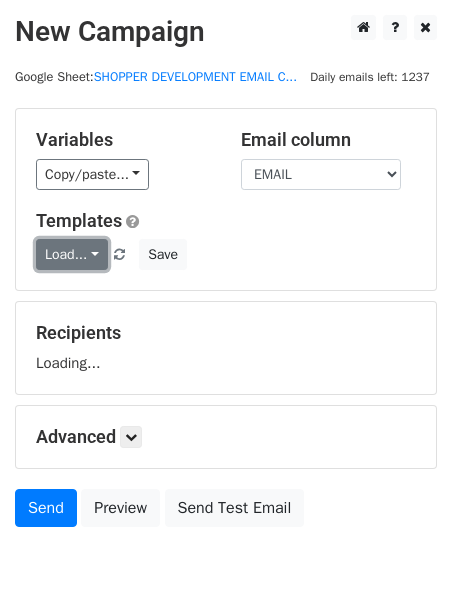 click on "Load..." at bounding box center (72, 254) 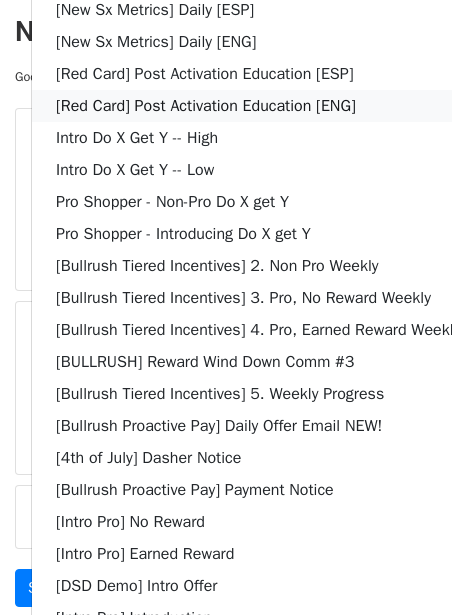 click on "[Red Card] Post Activation Education [ENG]" at bounding box center [258, 106] 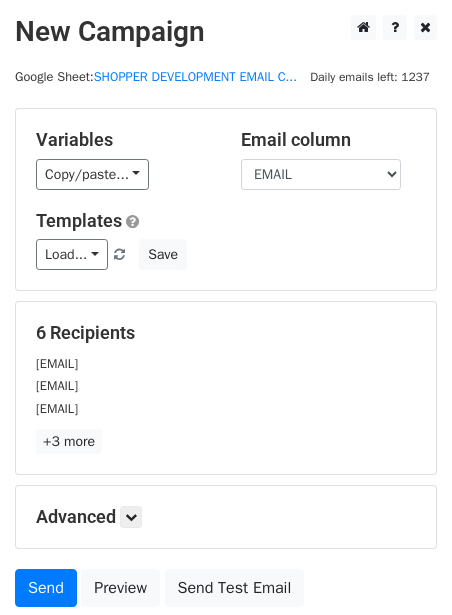 scroll, scrollTop: 184, scrollLeft: 0, axis: vertical 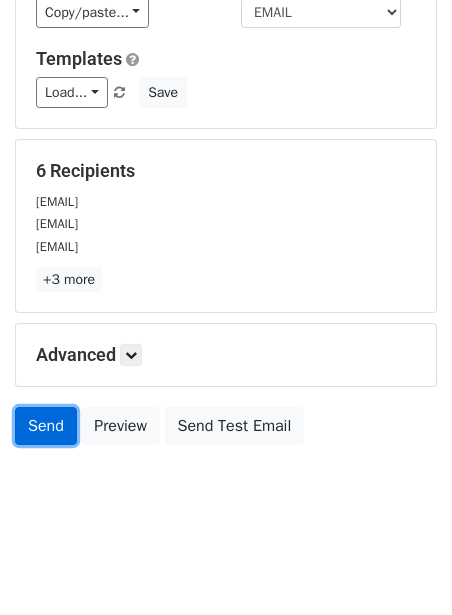 click on "Send" at bounding box center (46, 426) 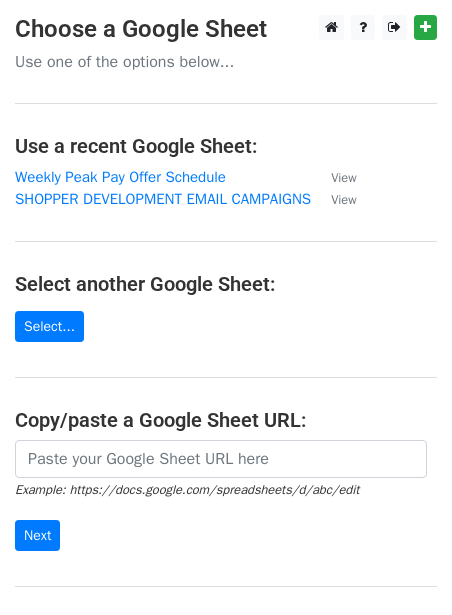 scroll, scrollTop: 0, scrollLeft: 0, axis: both 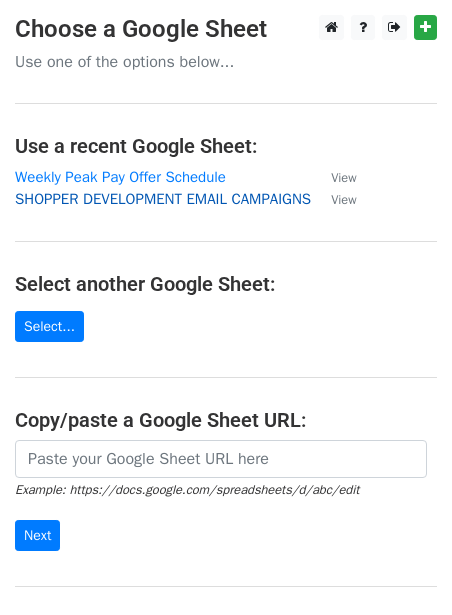 click on "SHOPPER DEVELOPMENT EMAIL CAMPAIGNS" at bounding box center [163, 199] 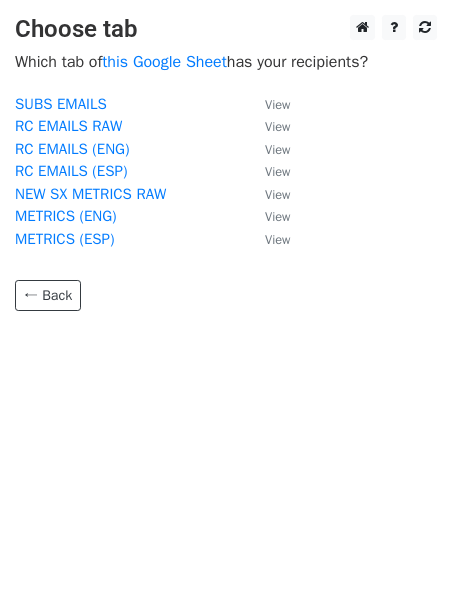 scroll, scrollTop: 0, scrollLeft: 0, axis: both 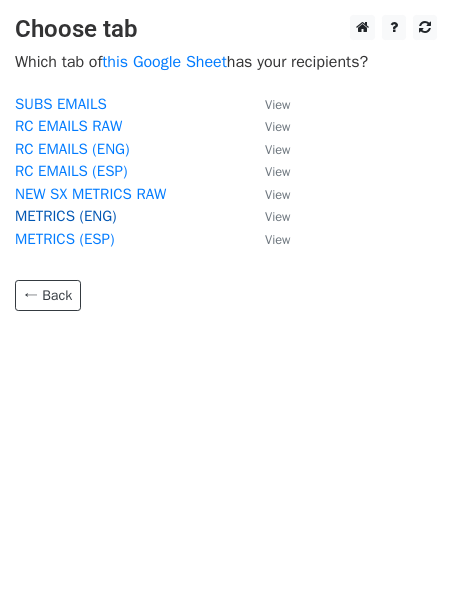 click on "METRICS (ENG)" at bounding box center (66, 216) 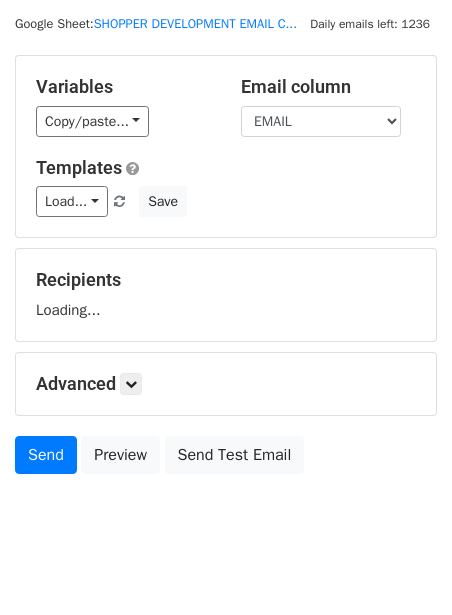 scroll, scrollTop: 56, scrollLeft: 0, axis: vertical 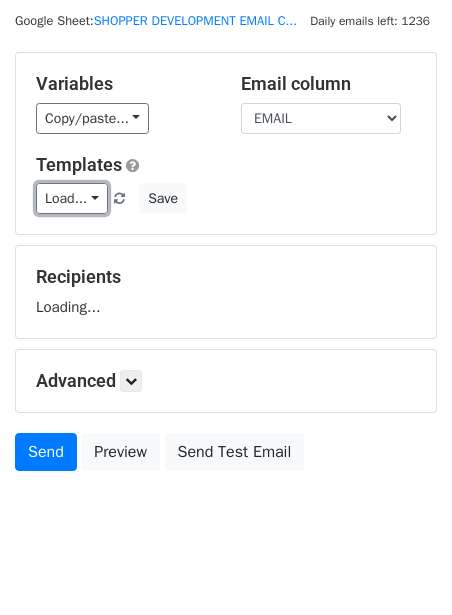 click on "Load..." at bounding box center (72, 198) 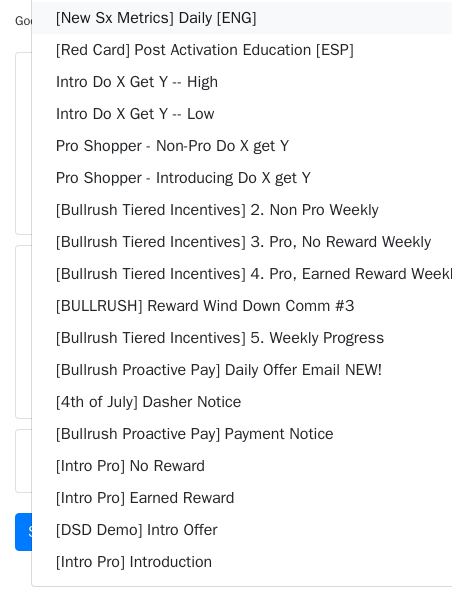click on "[New Sx Metrics] Daily [ENG]" at bounding box center [258, 18] 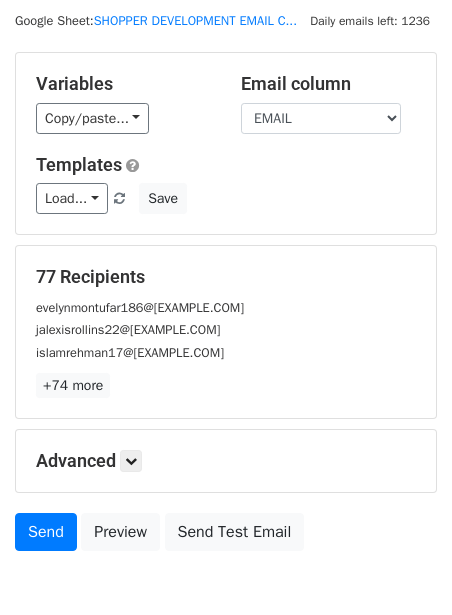 scroll, scrollTop: 184, scrollLeft: 0, axis: vertical 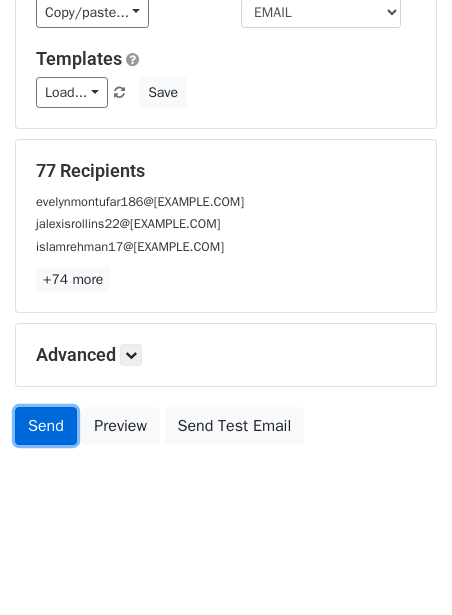 click on "Send" at bounding box center (46, 426) 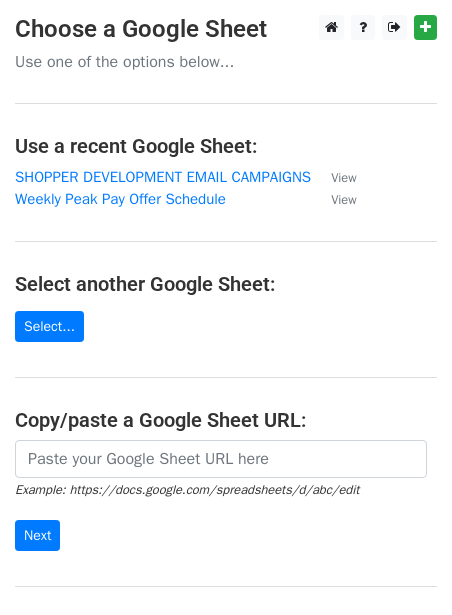scroll, scrollTop: 0, scrollLeft: 0, axis: both 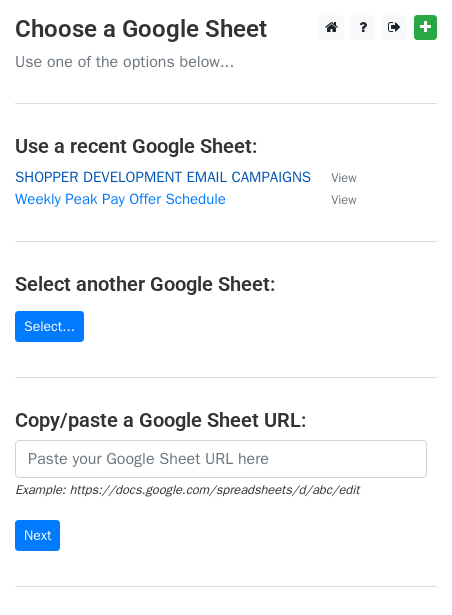 click on "SHOPPER DEVELOPMENT EMAIL CAMPAIGNS" at bounding box center [163, 177] 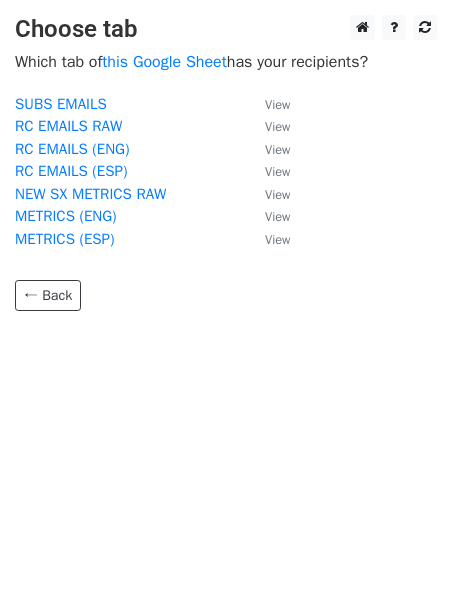 scroll, scrollTop: 0, scrollLeft: 0, axis: both 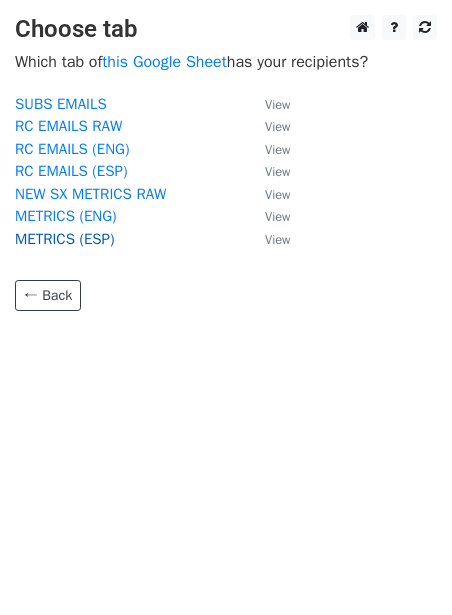 click on "METRICS (ESP)" at bounding box center [65, 239] 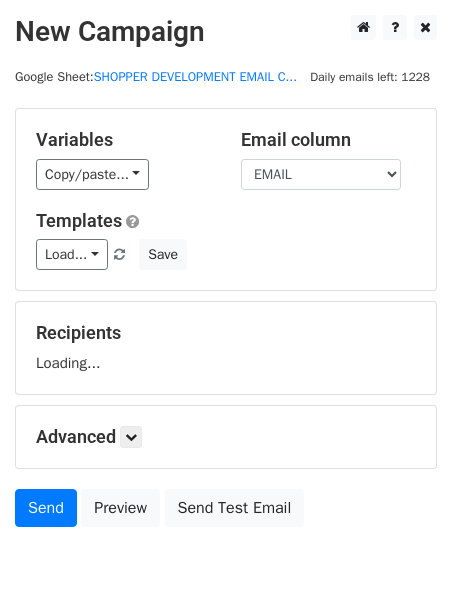 scroll, scrollTop: 0, scrollLeft: 0, axis: both 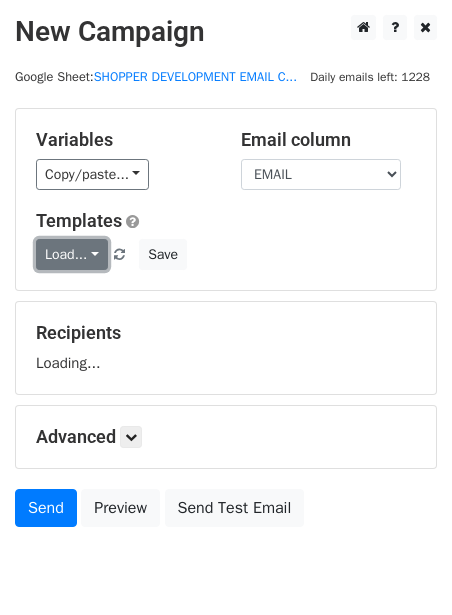 click on "Load..." at bounding box center (72, 254) 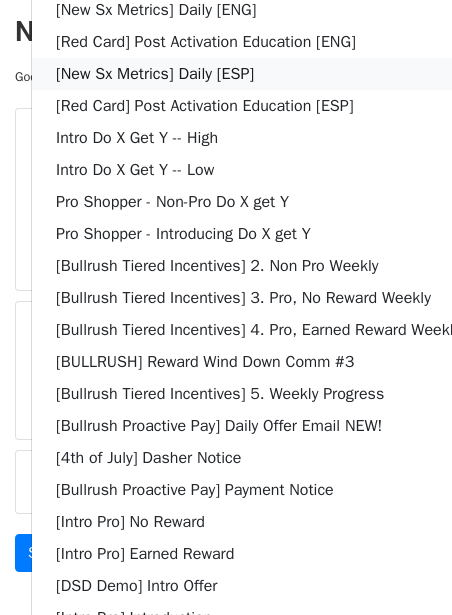click on "[New Sx Metrics] Daily [ESP]" at bounding box center (258, 74) 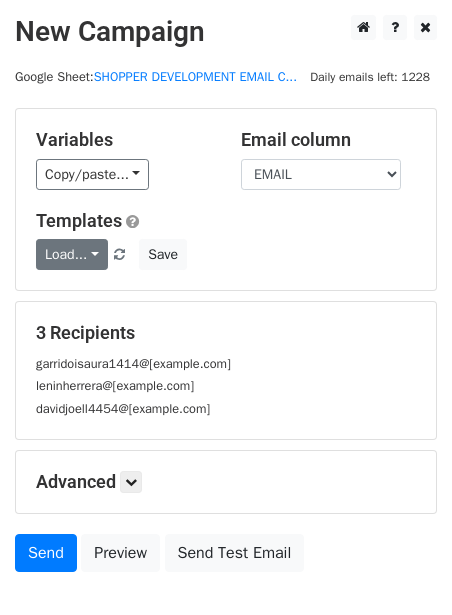 scroll, scrollTop: 149, scrollLeft: 0, axis: vertical 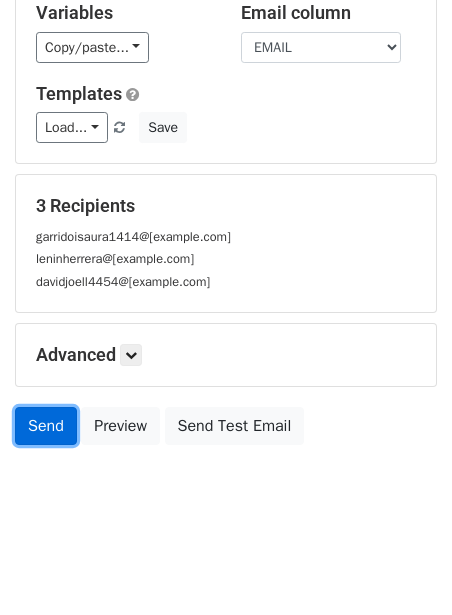 click on "Send" at bounding box center (46, 426) 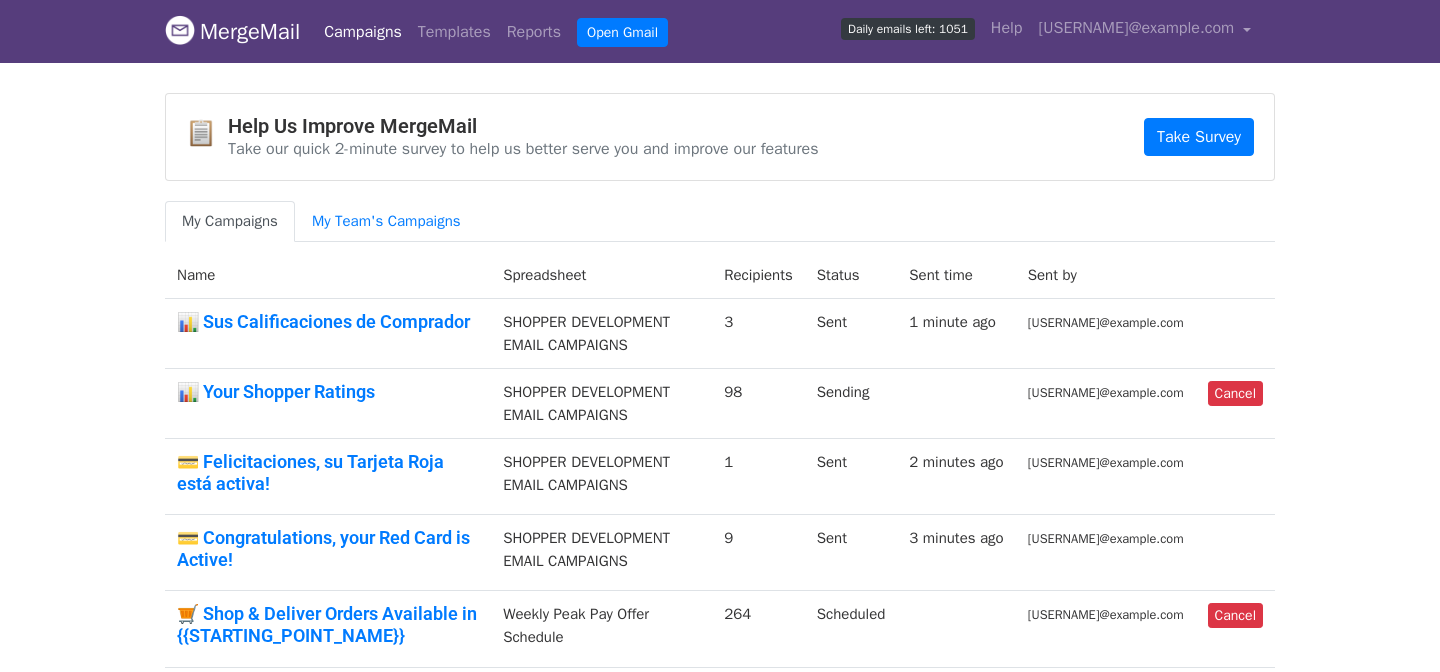 scroll, scrollTop: 0, scrollLeft: 0, axis: both 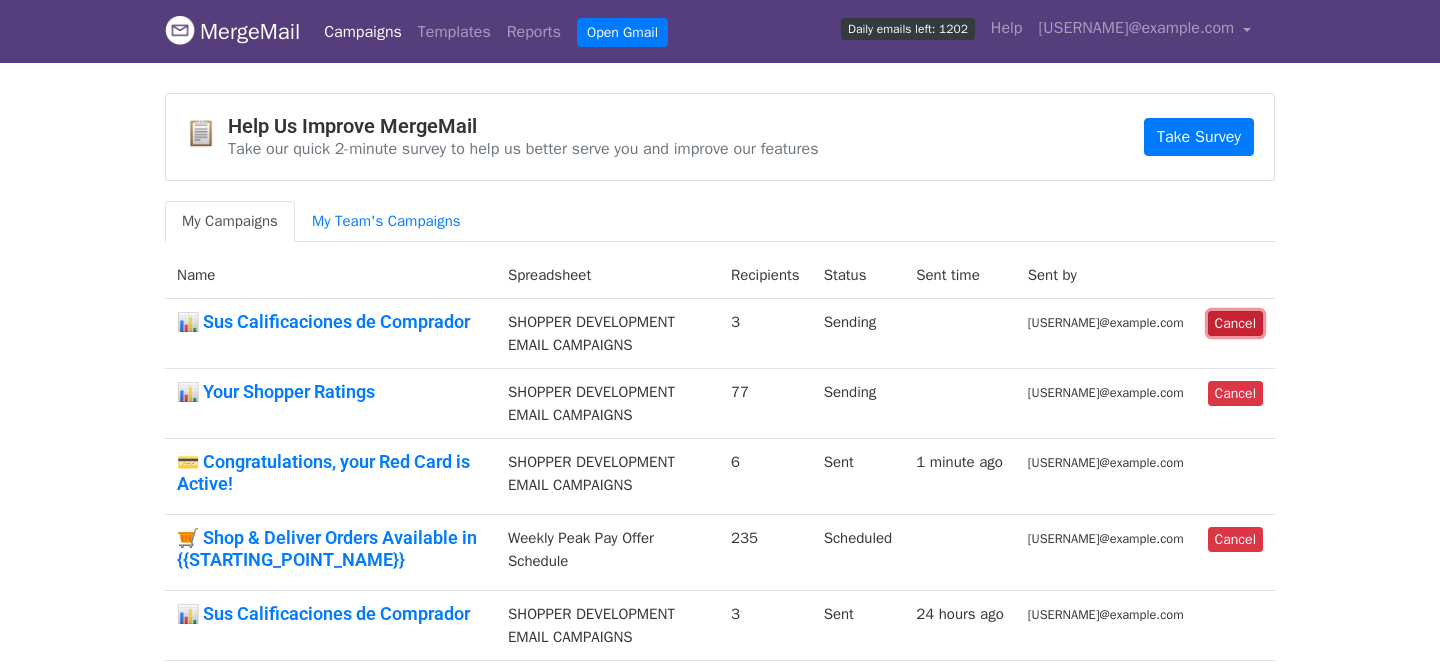 click on "Cancel" at bounding box center (1235, 323) 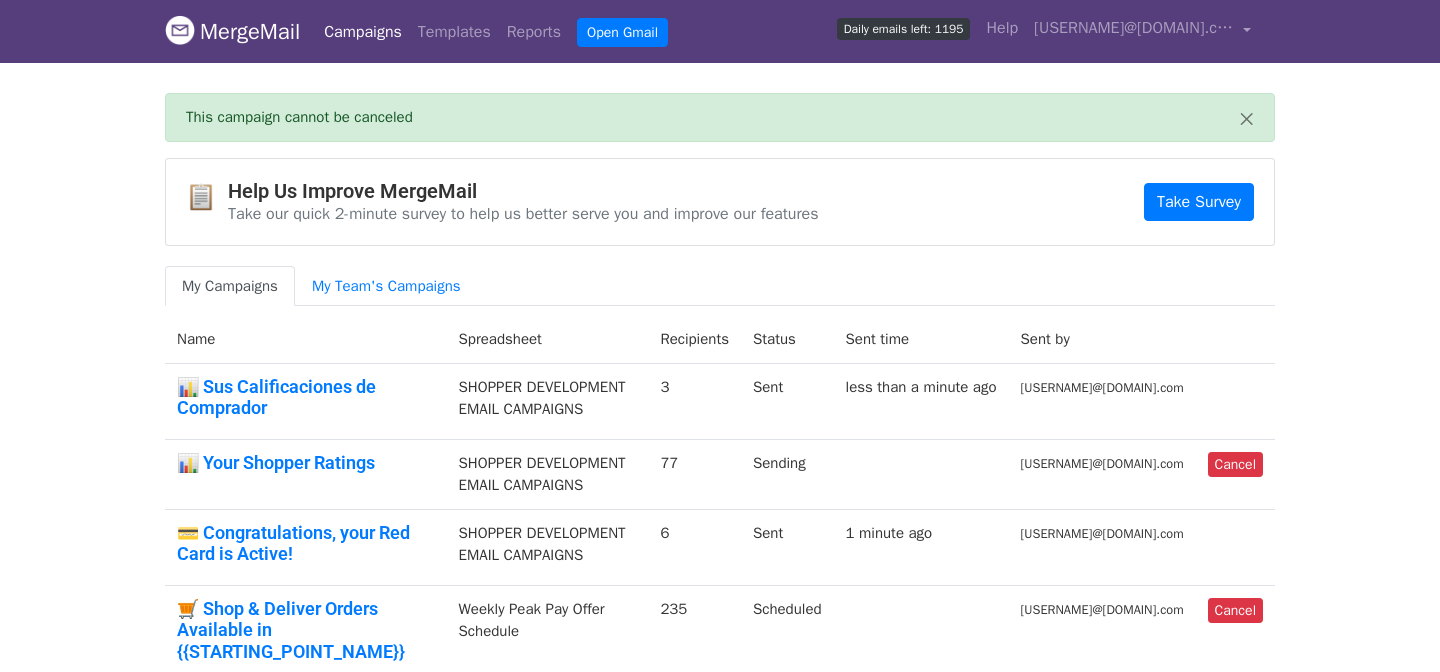 scroll, scrollTop: 0, scrollLeft: 0, axis: both 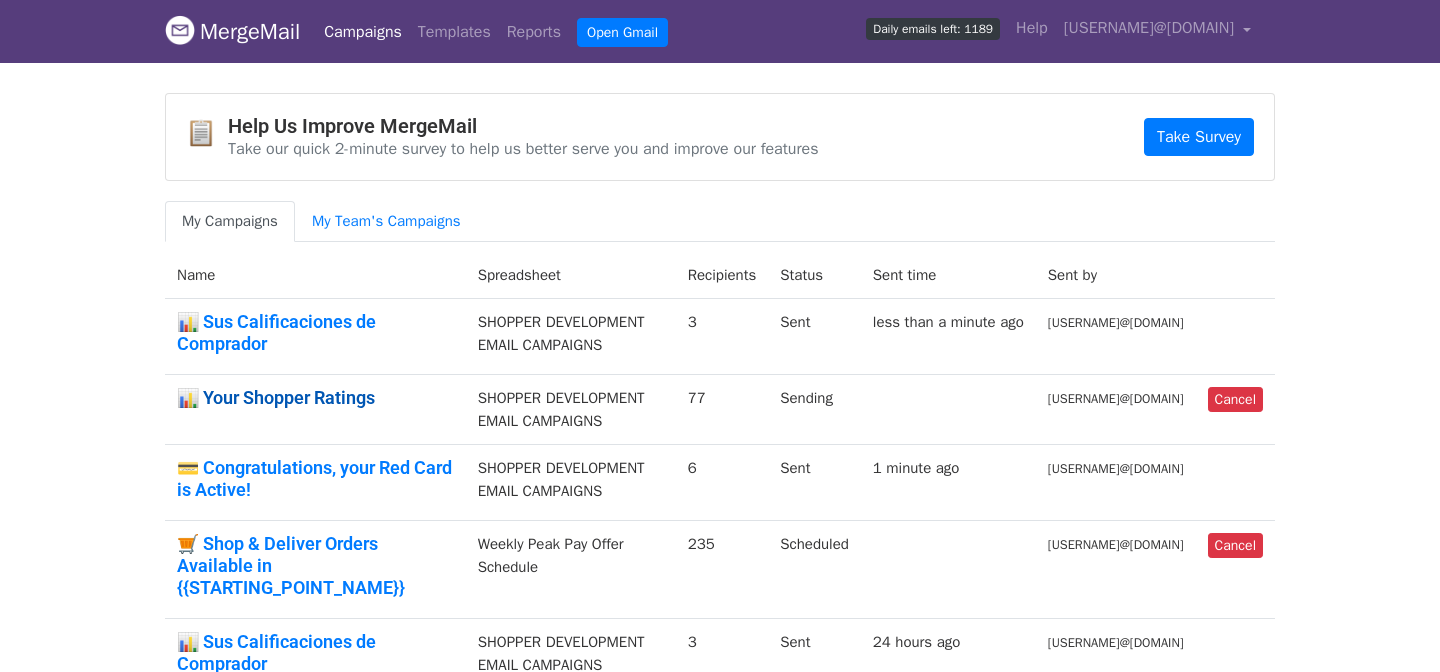 click on "📊 Your Shopper Ratings" at bounding box center [315, 398] 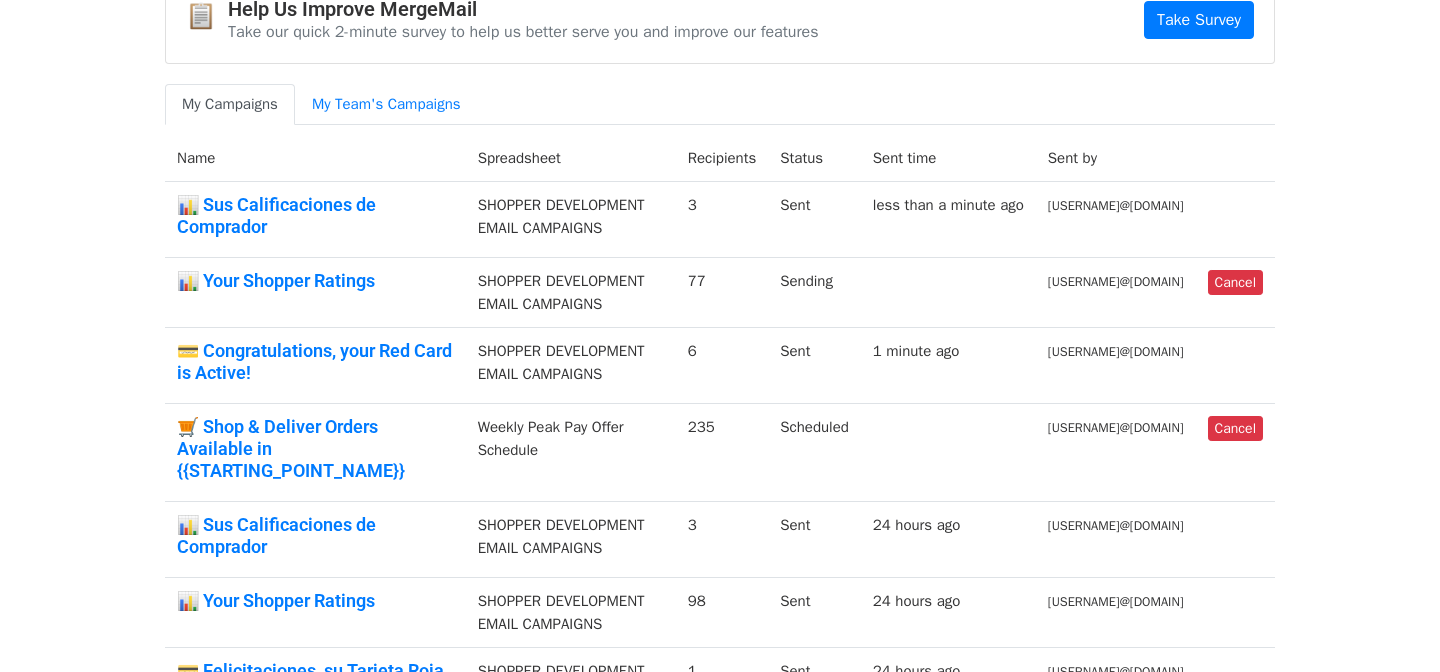 scroll, scrollTop: 119, scrollLeft: 0, axis: vertical 